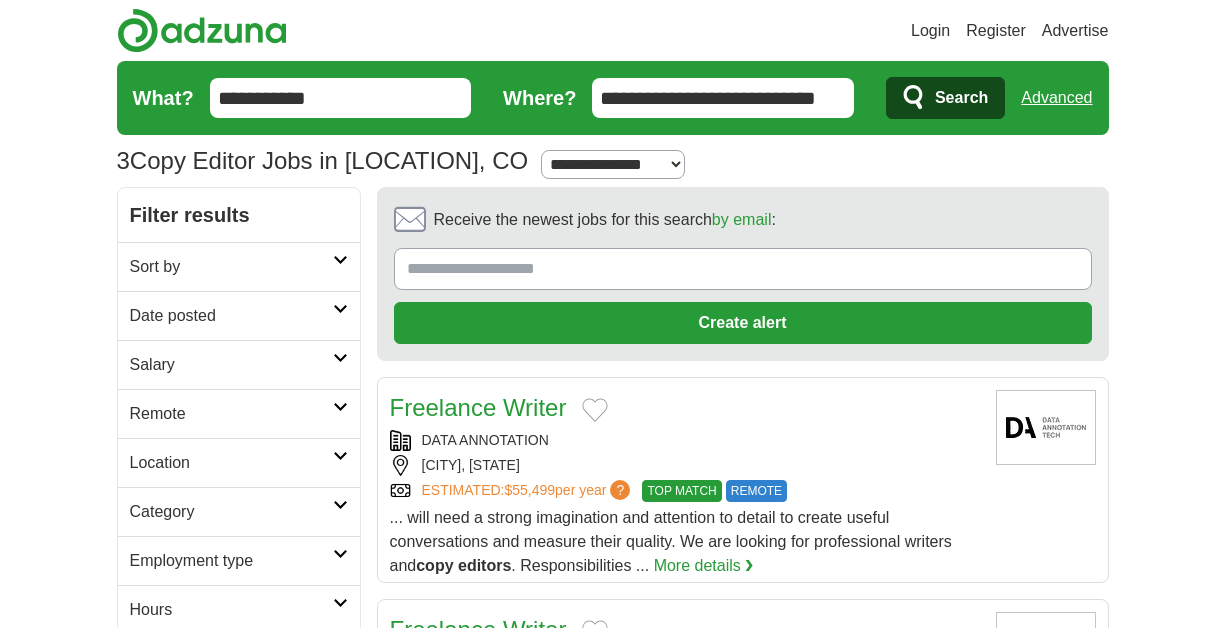 scroll, scrollTop: 0, scrollLeft: 0, axis: both 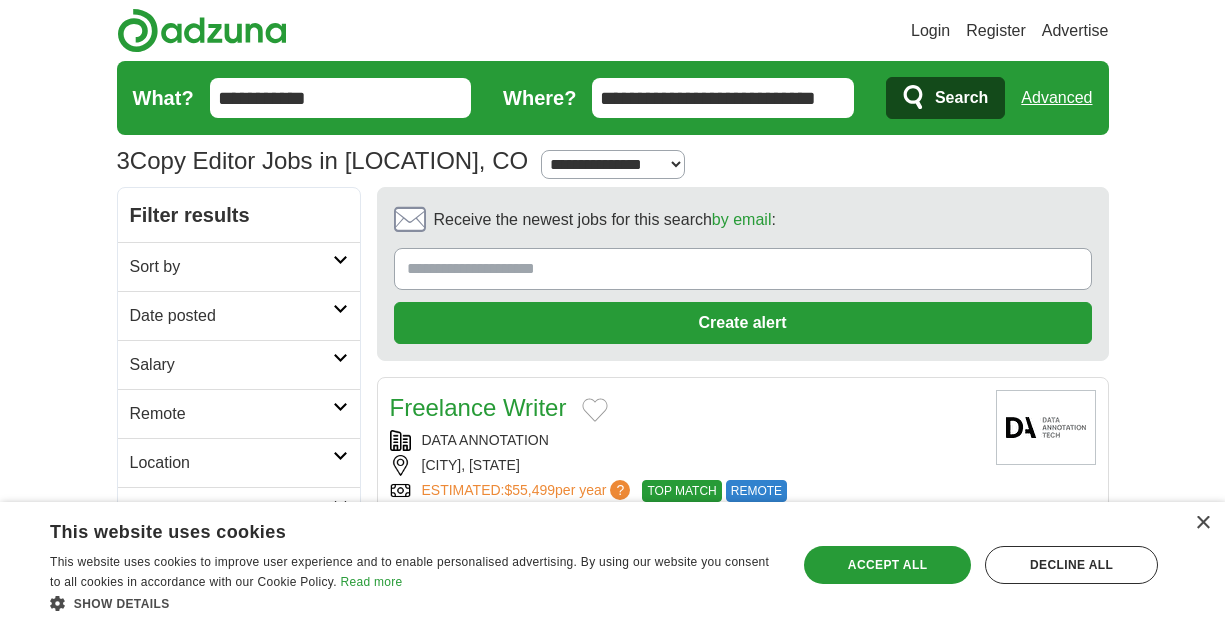 click on "**********" at bounding box center [613, 164] 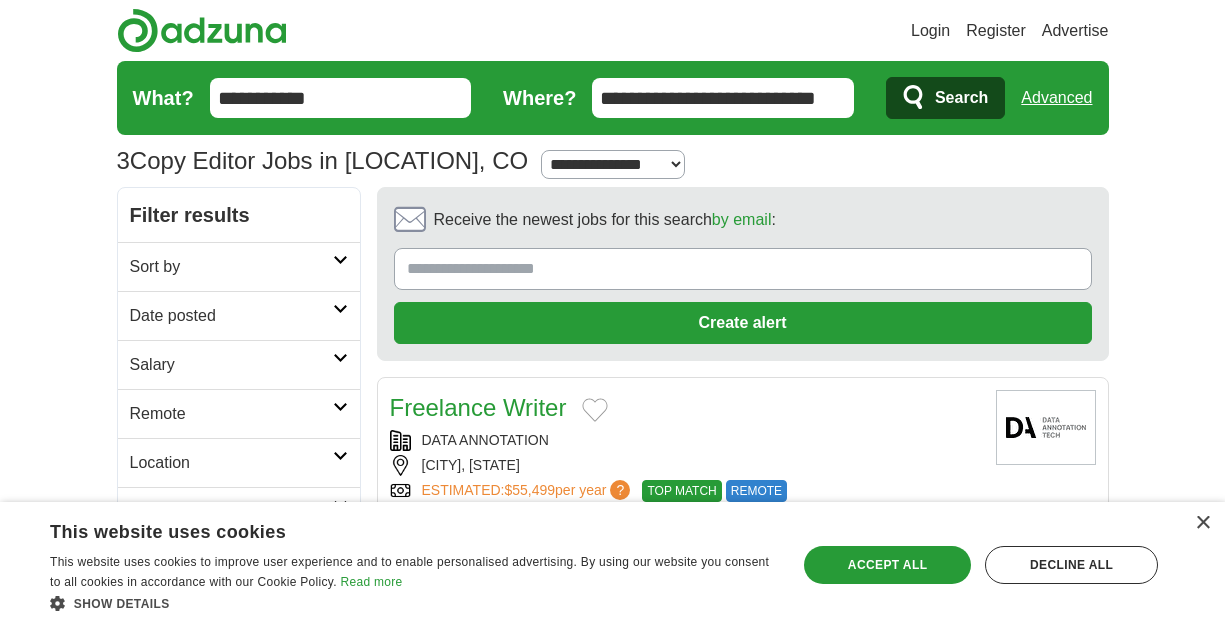 click on "**********" at bounding box center (613, 164) 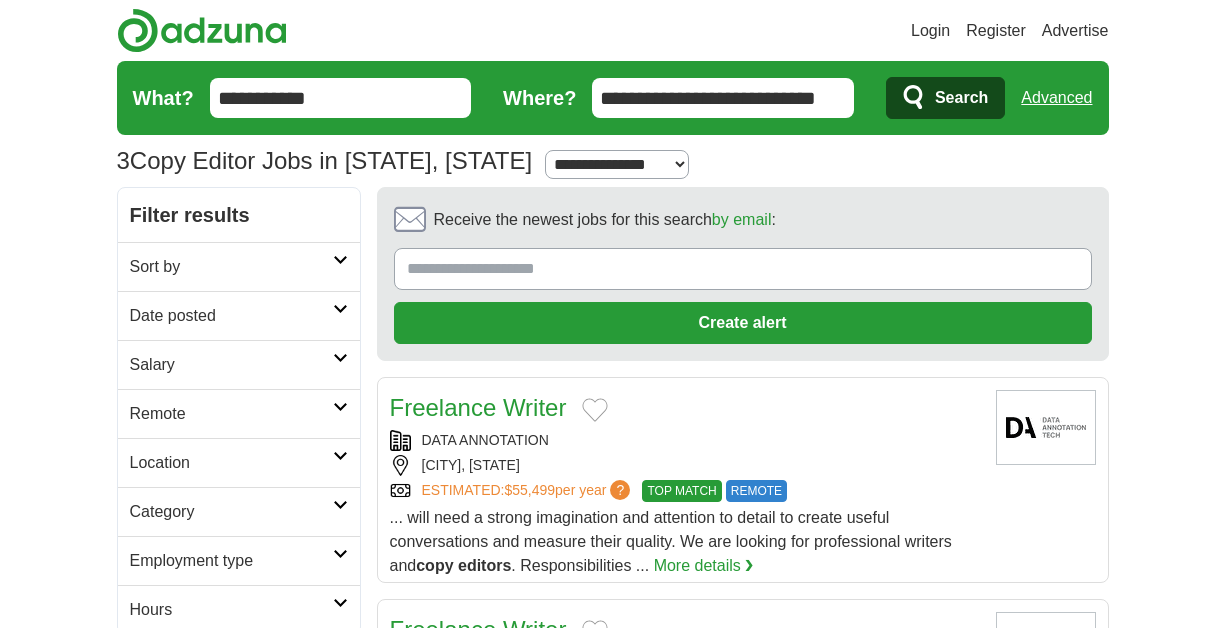 scroll, scrollTop: 0, scrollLeft: 0, axis: both 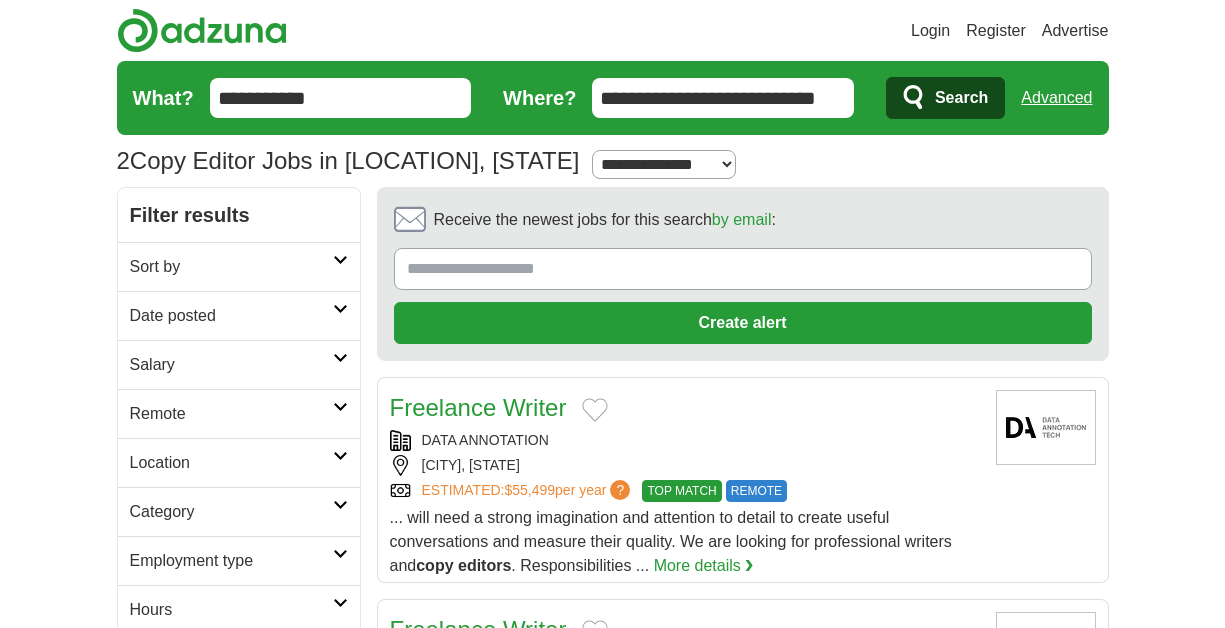 click on "Search" at bounding box center [961, 98] 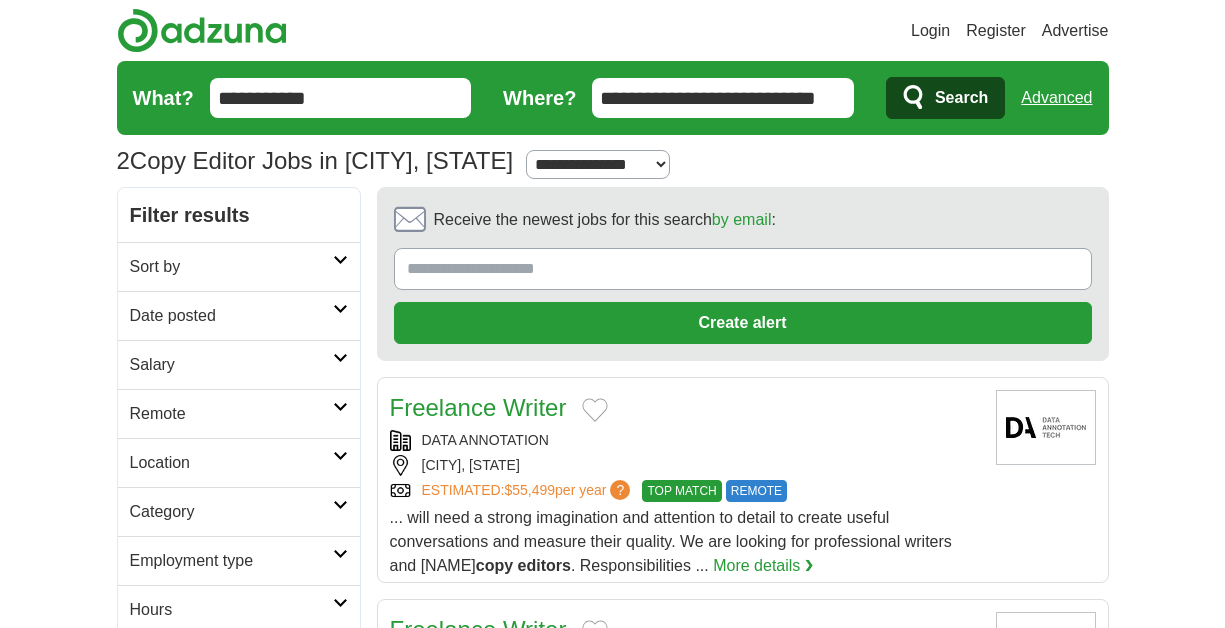 scroll, scrollTop: 0, scrollLeft: 0, axis: both 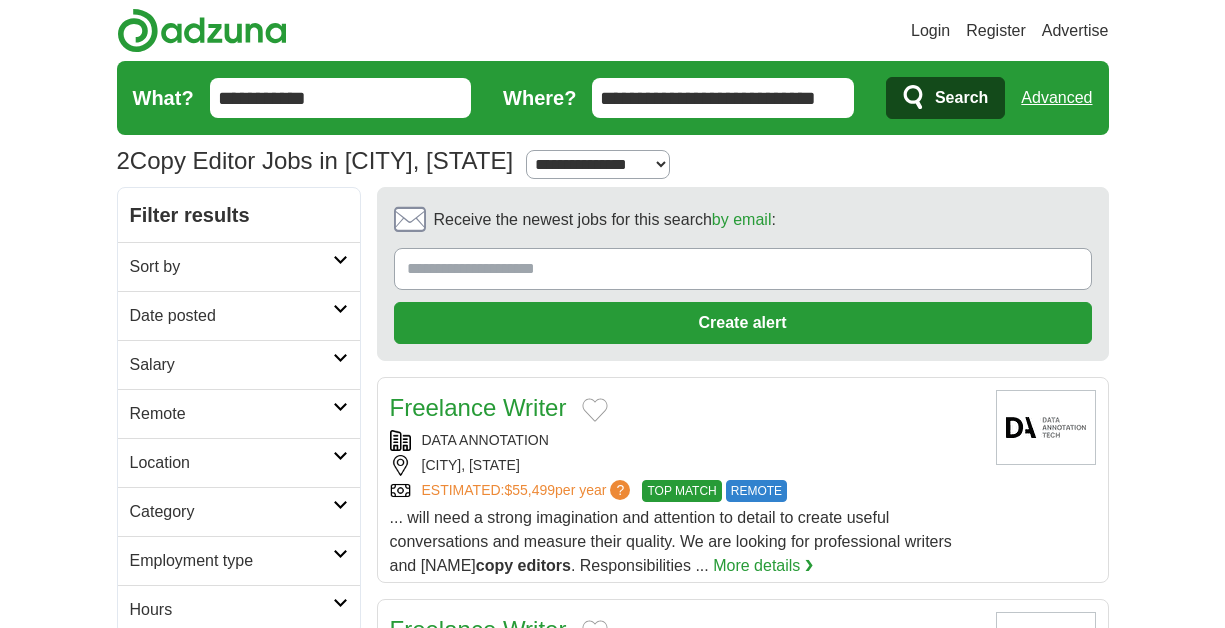 click on "Search" at bounding box center [961, 98] 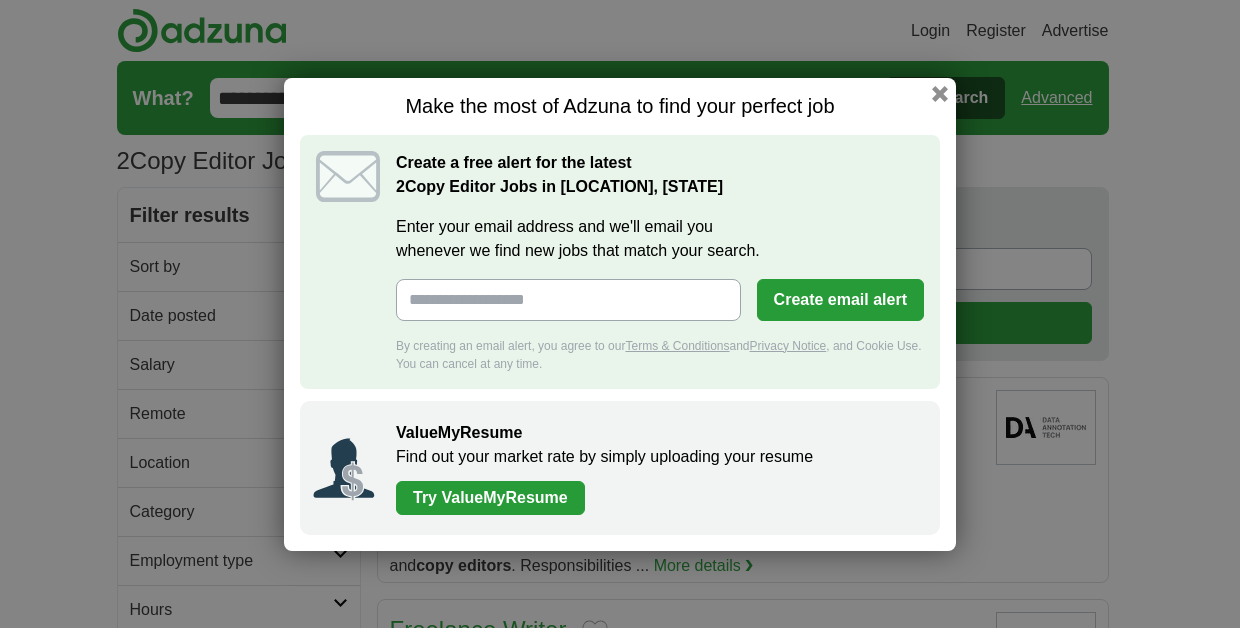 scroll, scrollTop: 0, scrollLeft: 0, axis: both 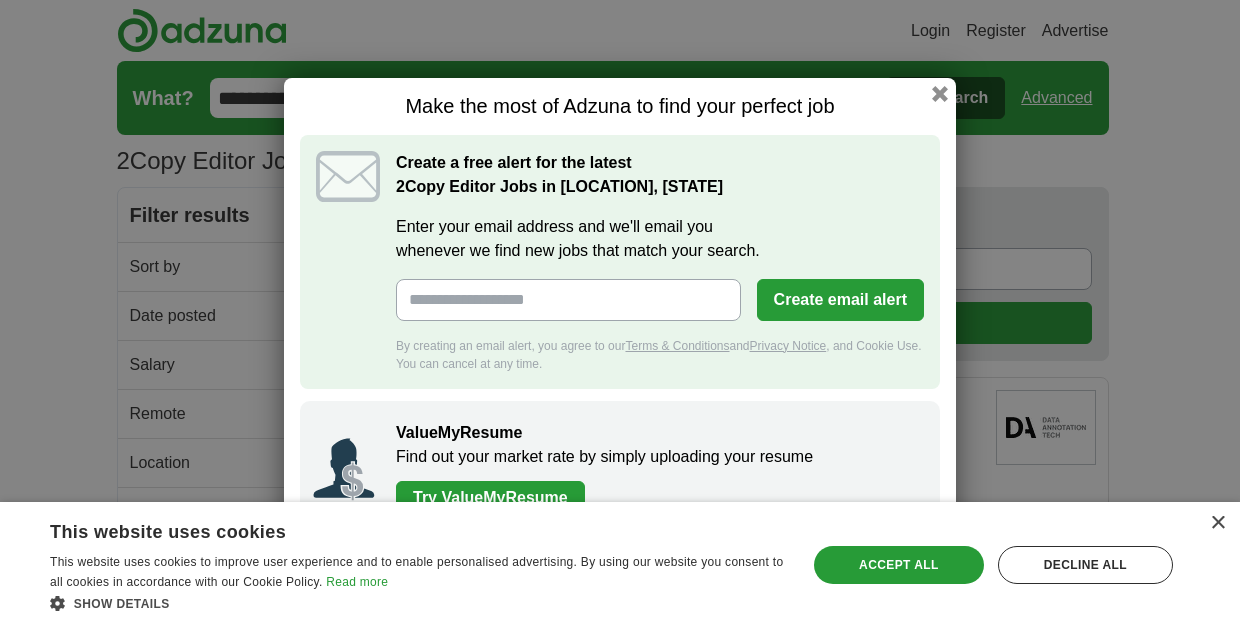 click on "Enter your email address and we'll email you whenever we find new jobs that match your search." at bounding box center (568, 300) 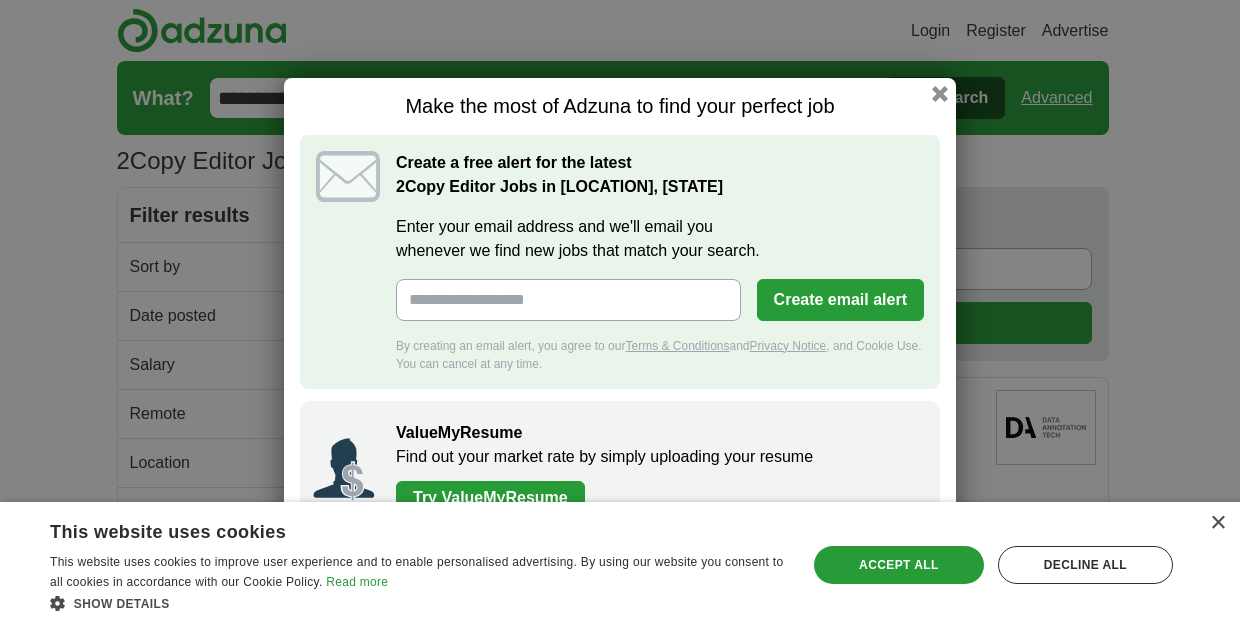 type on "**********" 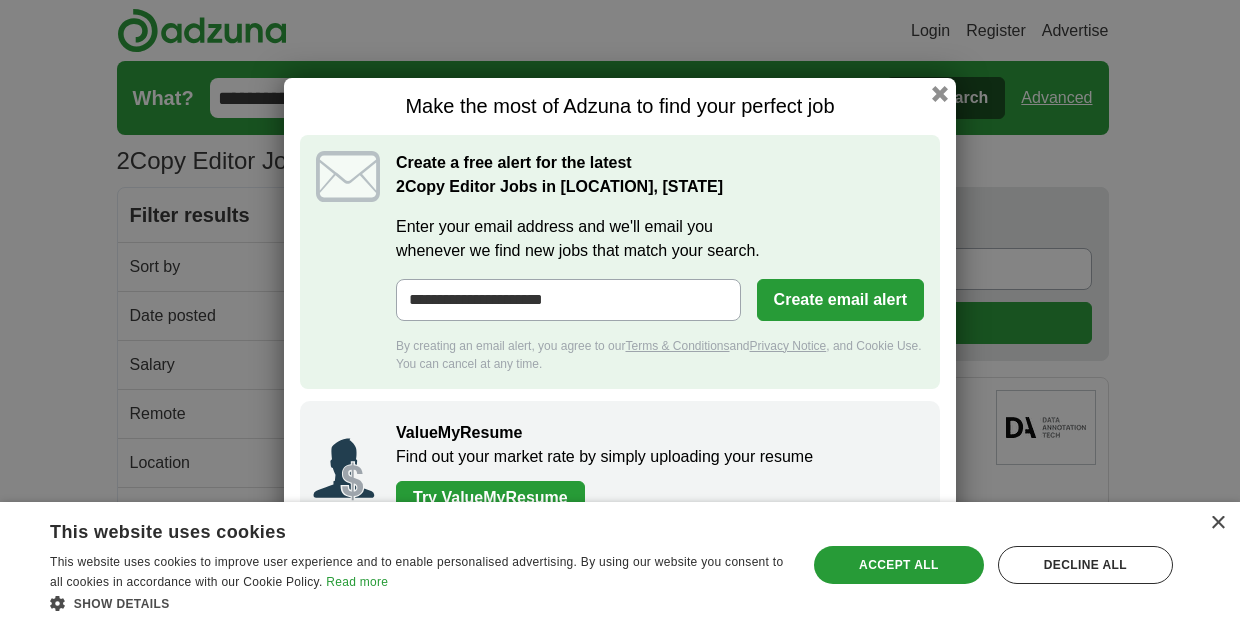 click on "Create email alert" at bounding box center [840, 300] 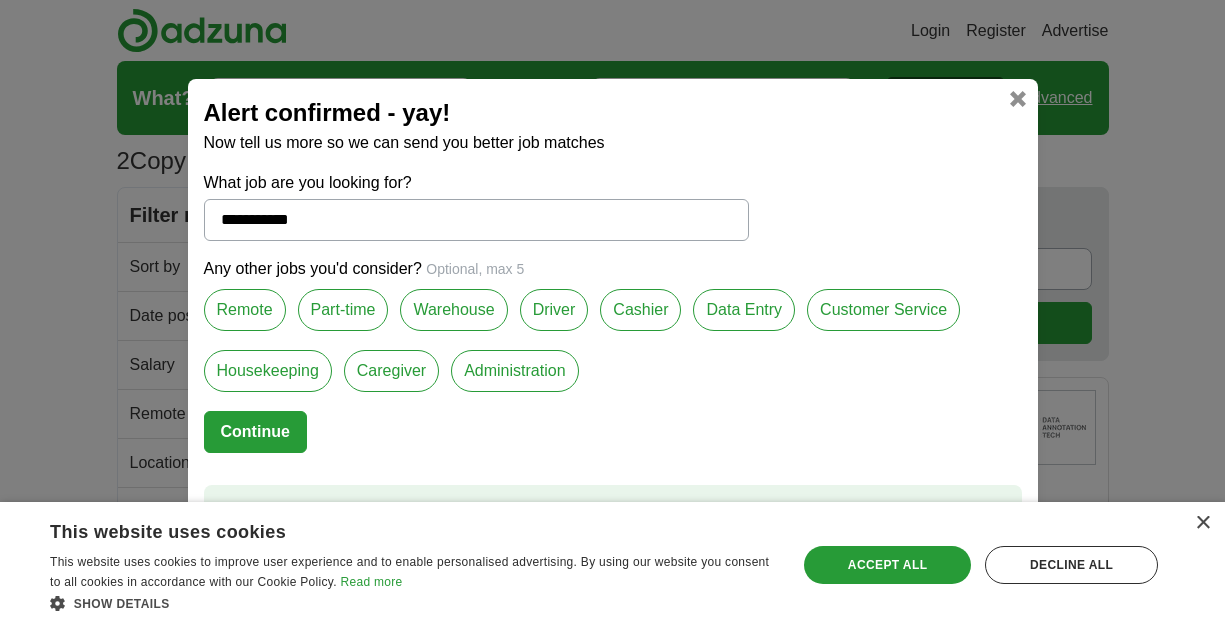 click on "Continue" at bounding box center [255, 432] 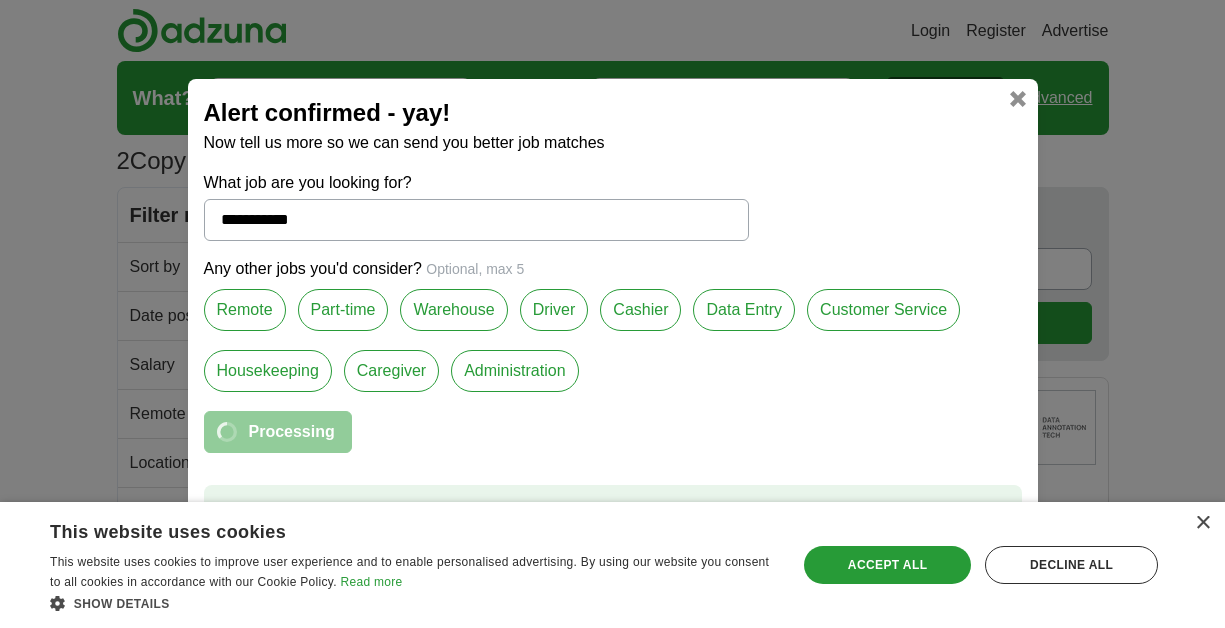 select on "*" 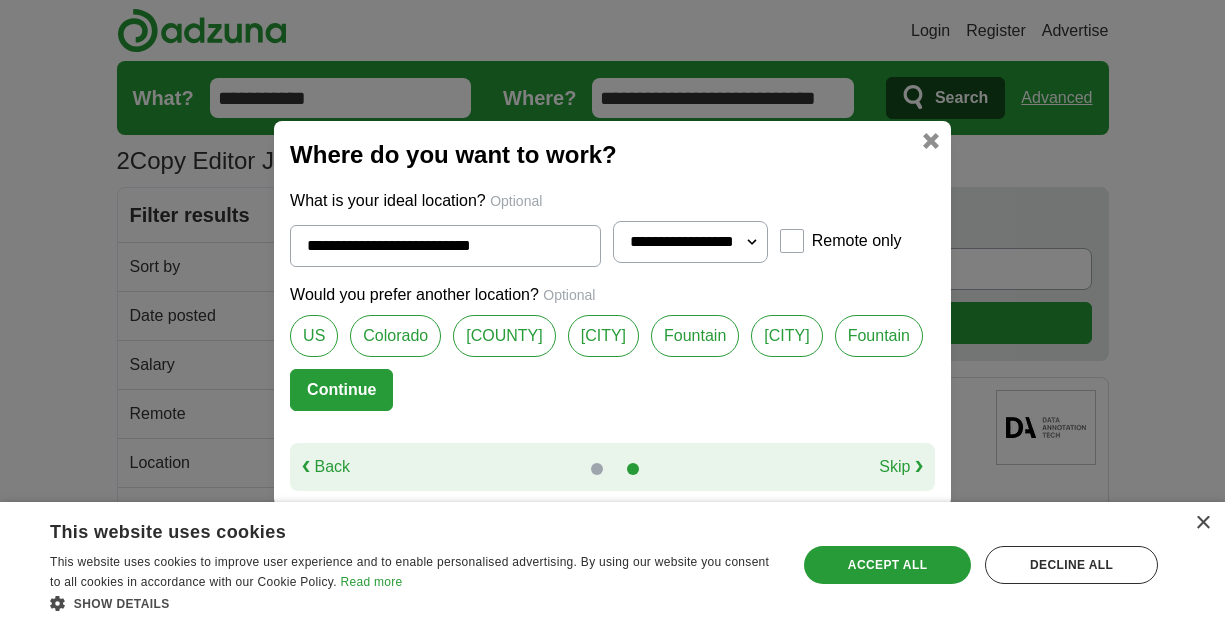 click on "[CITY]" at bounding box center (603, 336) 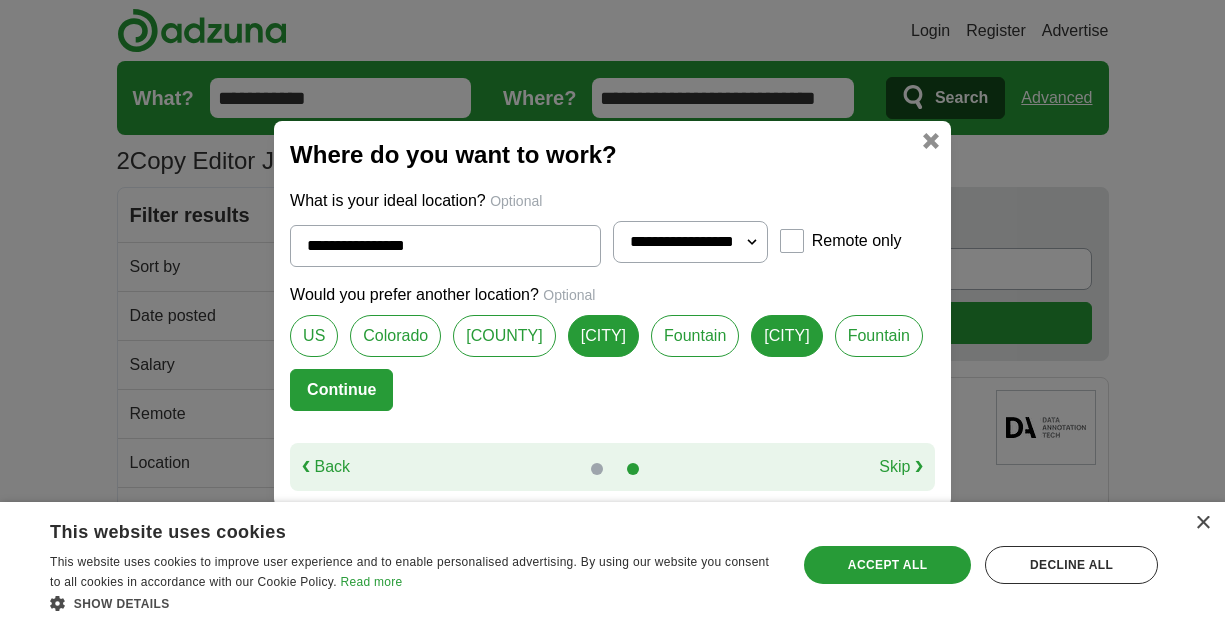 click on "Fountain" at bounding box center [879, 336] 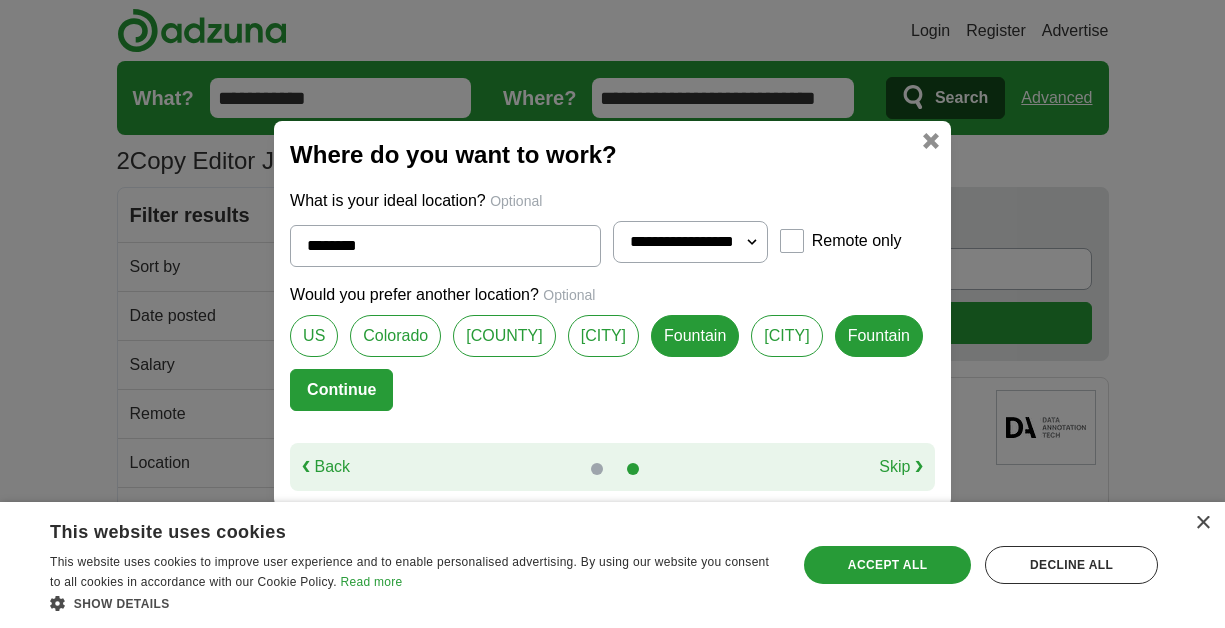click on "[CITY]" at bounding box center (603, 336) 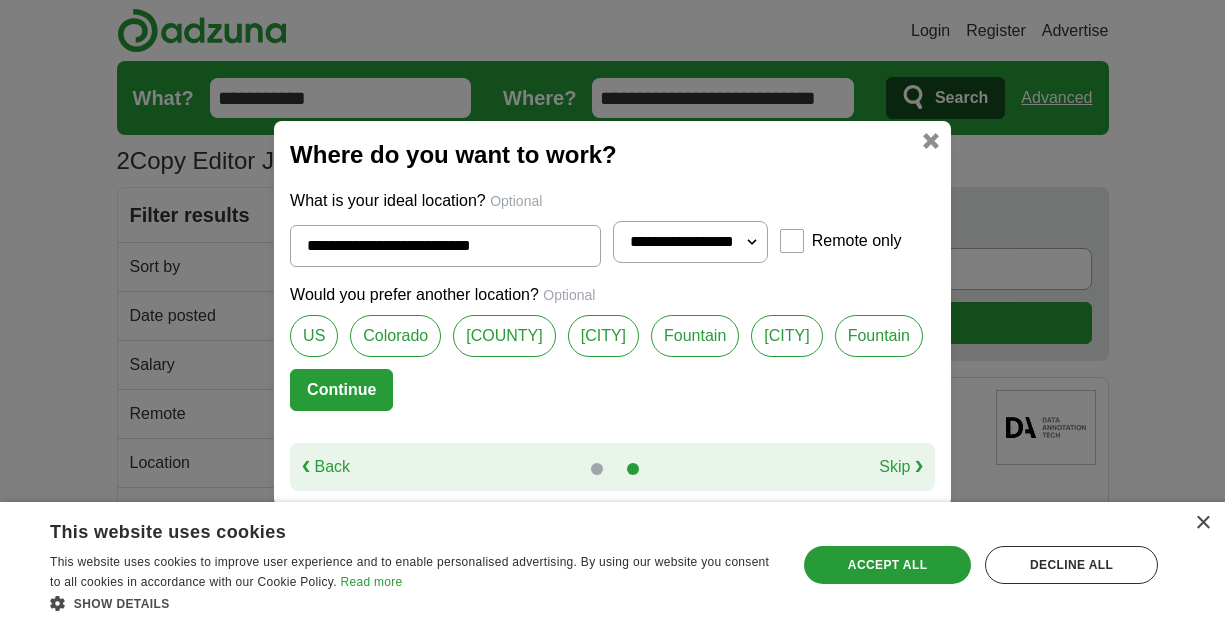 click on "[CITY]" at bounding box center (603, 336) 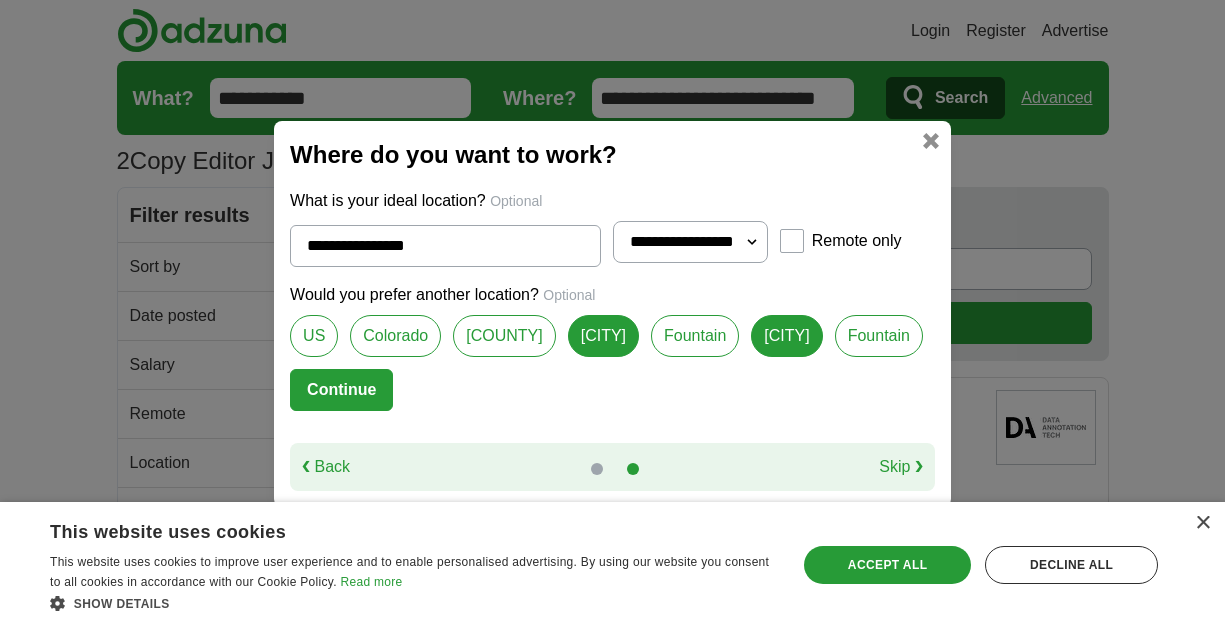 click on "Continue" at bounding box center (341, 390) 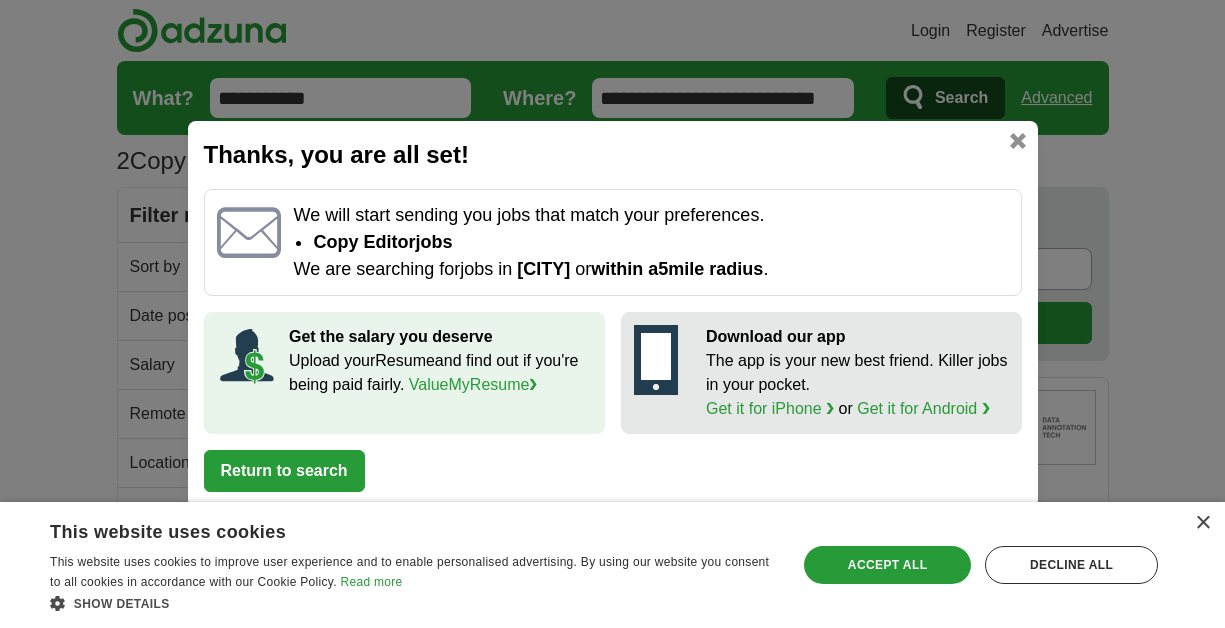 click on "Return to search" at bounding box center (284, 471) 